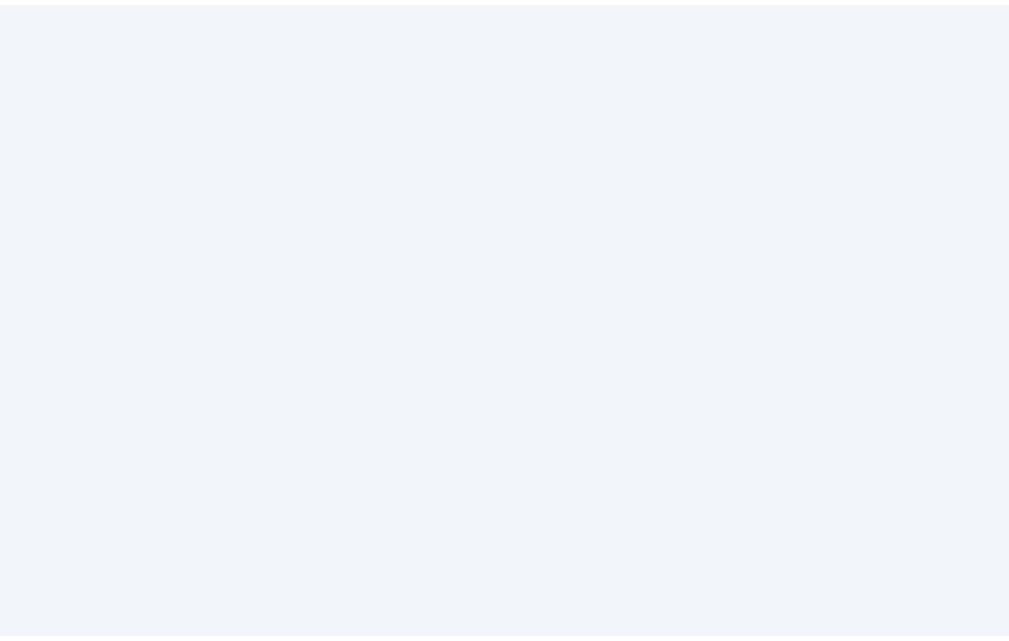 scroll, scrollTop: 0, scrollLeft: 0, axis: both 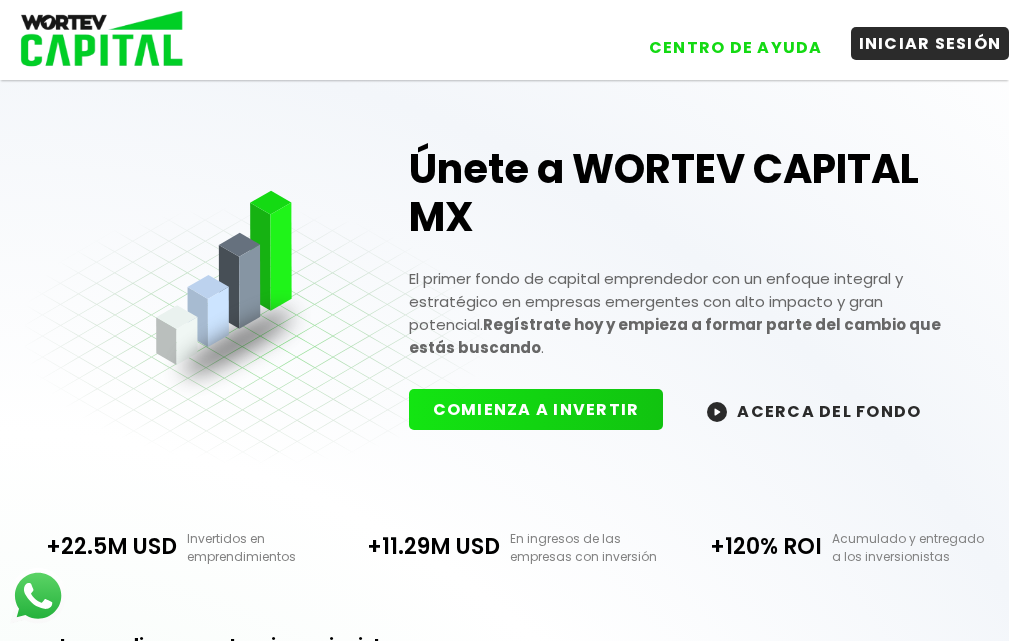 click on "INICIAR SESIÓN" at bounding box center [930, 43] 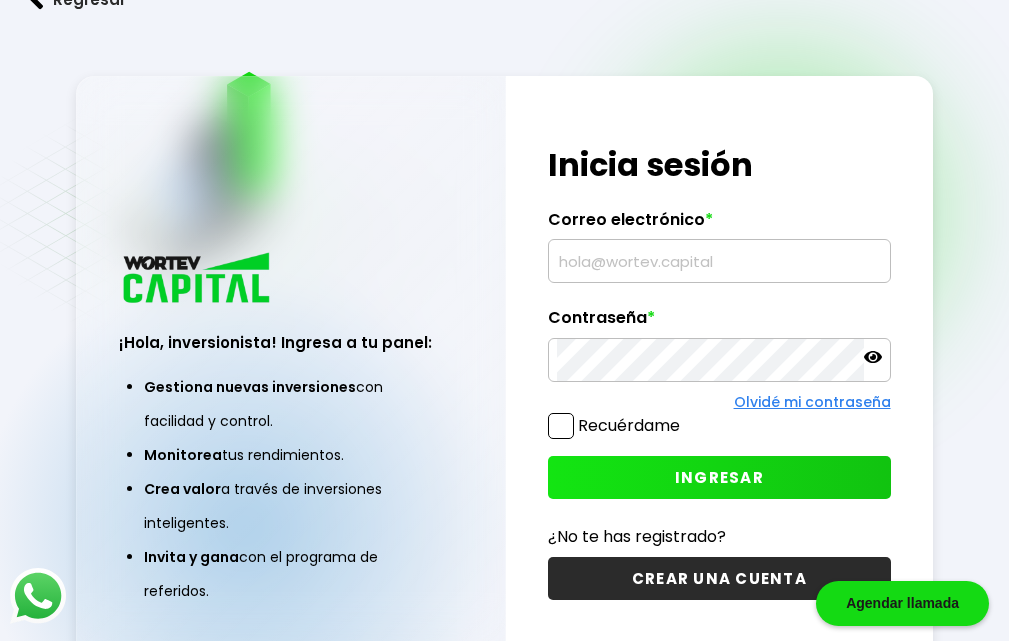 scroll, scrollTop: 0, scrollLeft: 0, axis: both 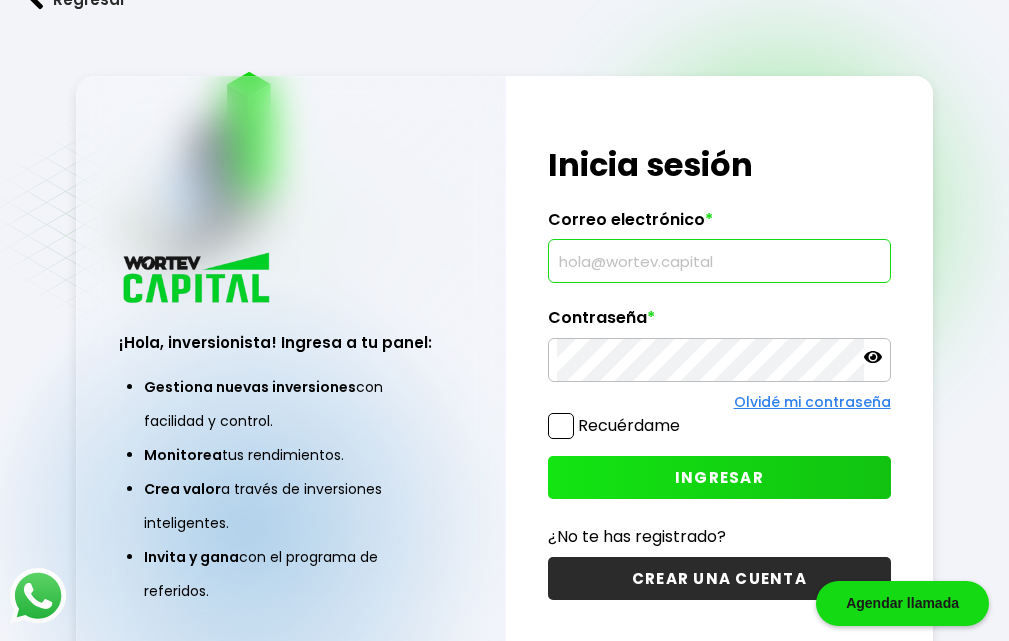 click at bounding box center [719, 261] 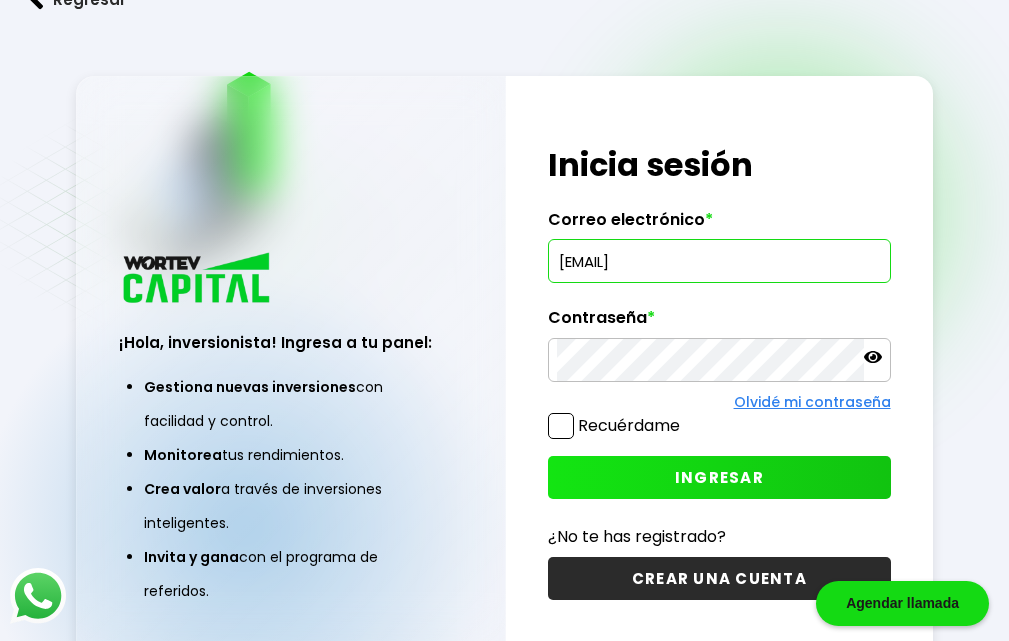 type on "[EMAIL]" 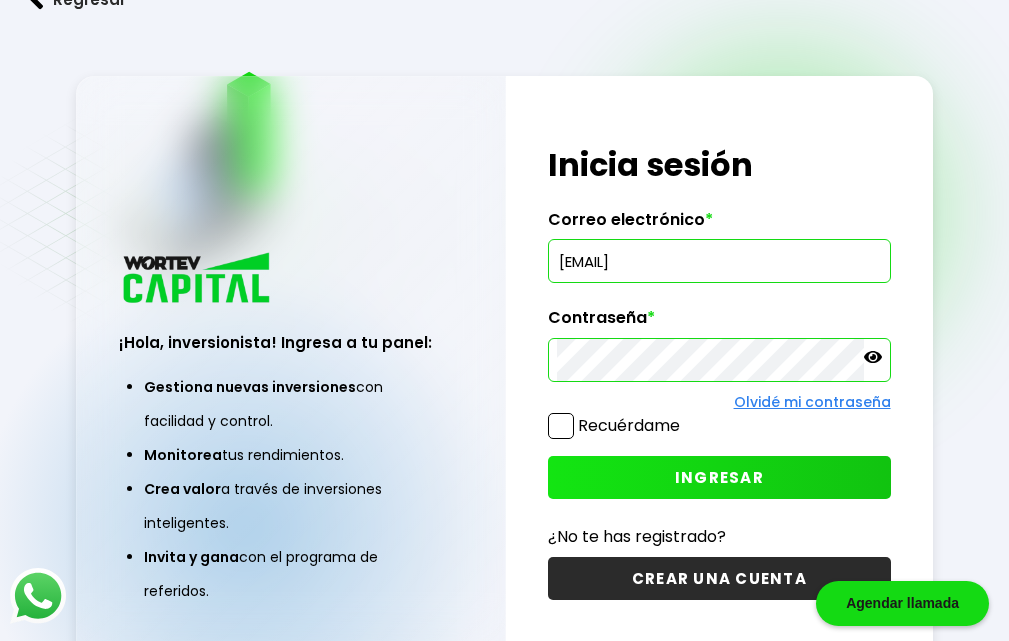 click on "INGRESAR" at bounding box center (719, 477) 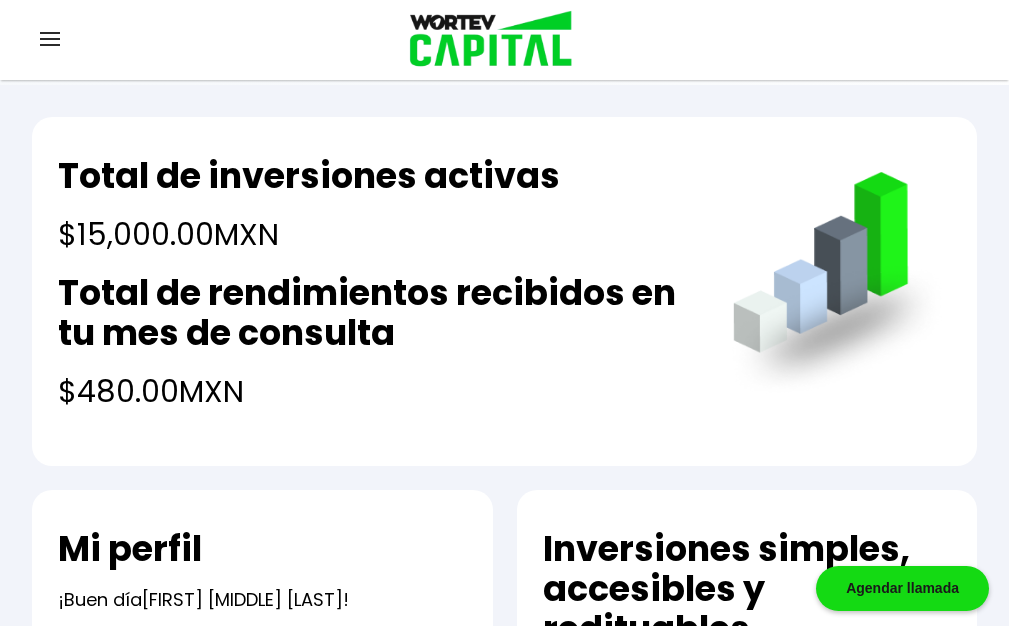 click on "Mis inversiones" at bounding box center (0, 0) 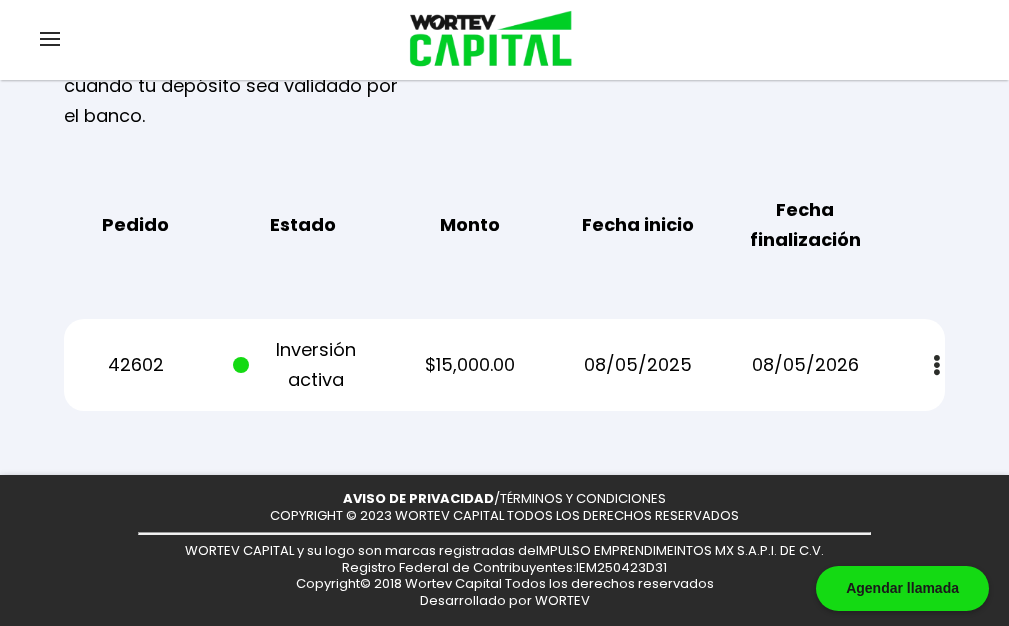 scroll, scrollTop: 754, scrollLeft: 0, axis: vertical 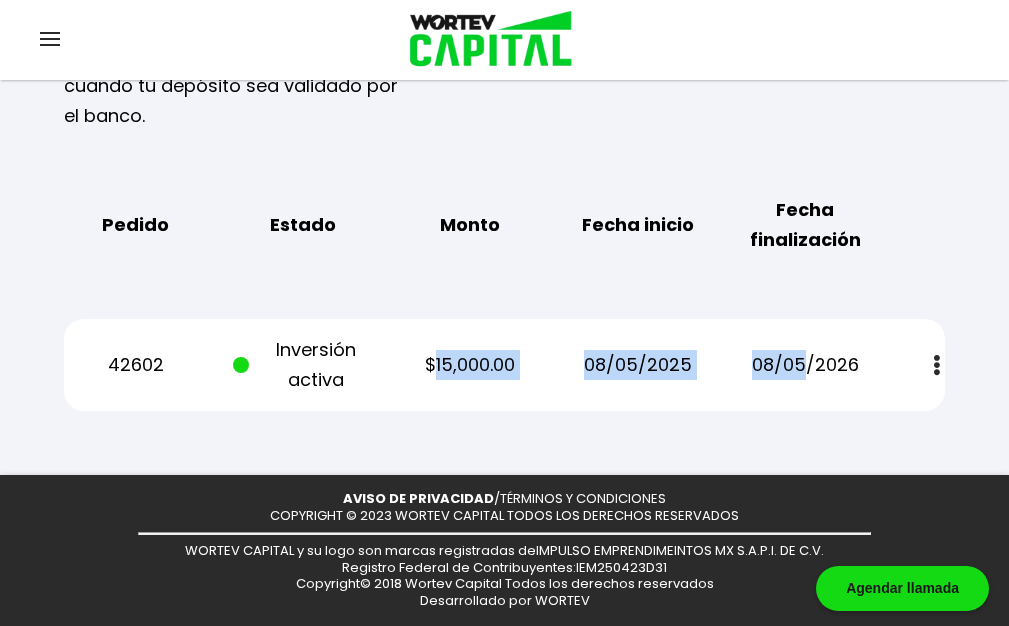 drag, startPoint x: 592, startPoint y: 166, endPoint x: 829, endPoint y: 223, distance: 243.75807 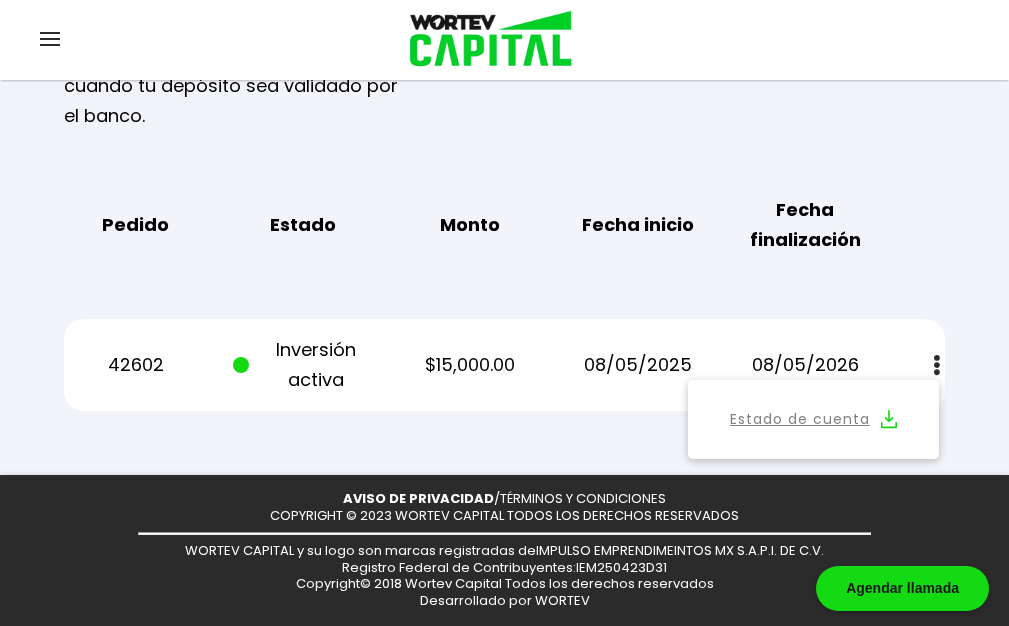 click on "Mis inversiones Como inversionista activo de WORTEV CAPITAL, apoyas el crecimiento de emprendimientos mexicanos de alto impacto mientras recibes excelentes rendimientos mensuales. Recuerda enviar tu comprobante de tu transferencia a    [EMAIL] Recibirás un correo de confirmación cuando tu depósito sea validado por el banco. Datos bancarios VER MENOS IMPULSO EMPRENDIMEINTOS MX S.A.P.I. DE C.V. Banco:  Número de cuenta:  CLABE Interbancaria:  R.F.C.:  REFERENCIA:  BBVA Bancomer [ACCOUNT_NUMBER] [CLABE_PART1] [CLABE_PART2] [RFC] (Tu número de pedido) Banco:  BBVA Bancomer Número de cuenta:  [ACCOUNT_NUMBER] CLABE Interbancaria:  [CLABE_PART1] [CLABE_PART2] R.F.C.:  [RFC] REFERENCIA:  (Tu número de pedido) Recuerda enviar tu comprobante de tu transferencia a  [EMAIL] Recibirás un correo de confirmación cuando tu depósito sea validado por el banco. Pedido Estado Monto Fecha inicio Fecha finalización 42602 Inversión activa $15,000.00  [DATE] [DATE] Estado de cuenta" at bounding box center [504, 76] 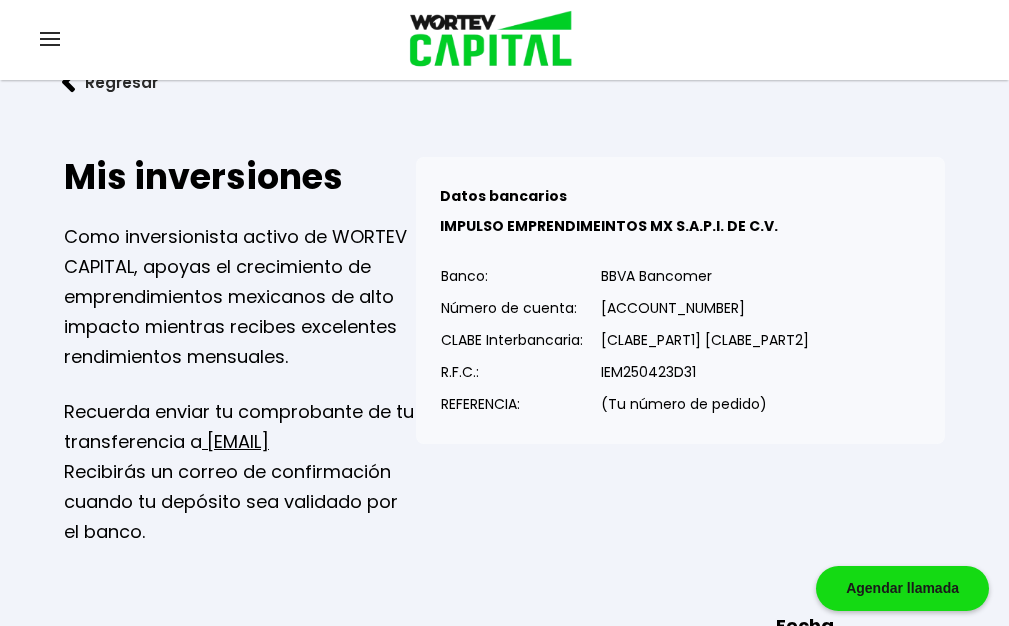 scroll, scrollTop: 0, scrollLeft: 0, axis: both 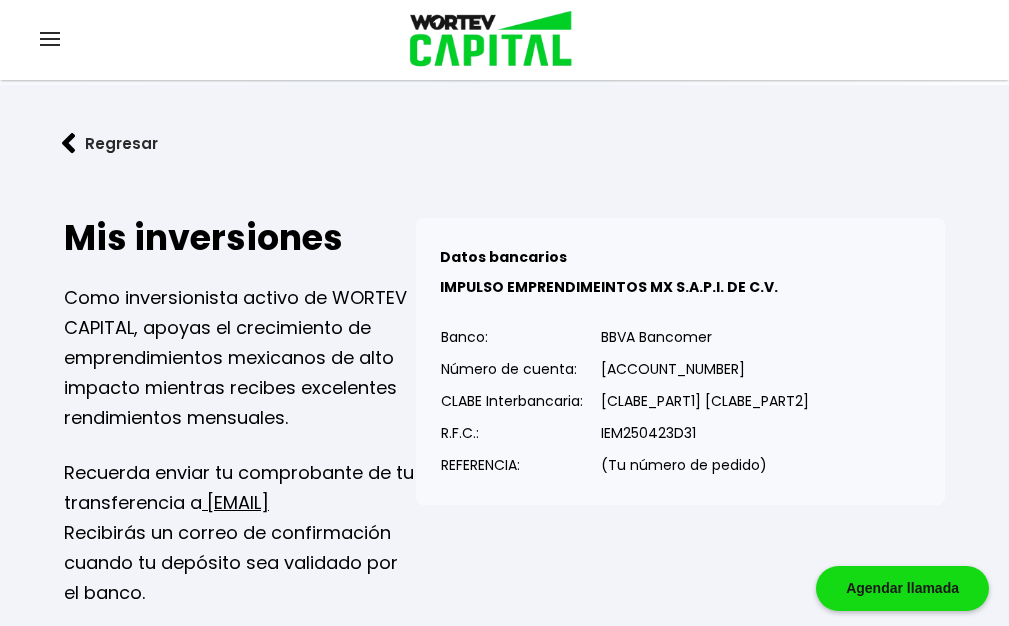 click on "Mis inversiones" at bounding box center (0, 0) 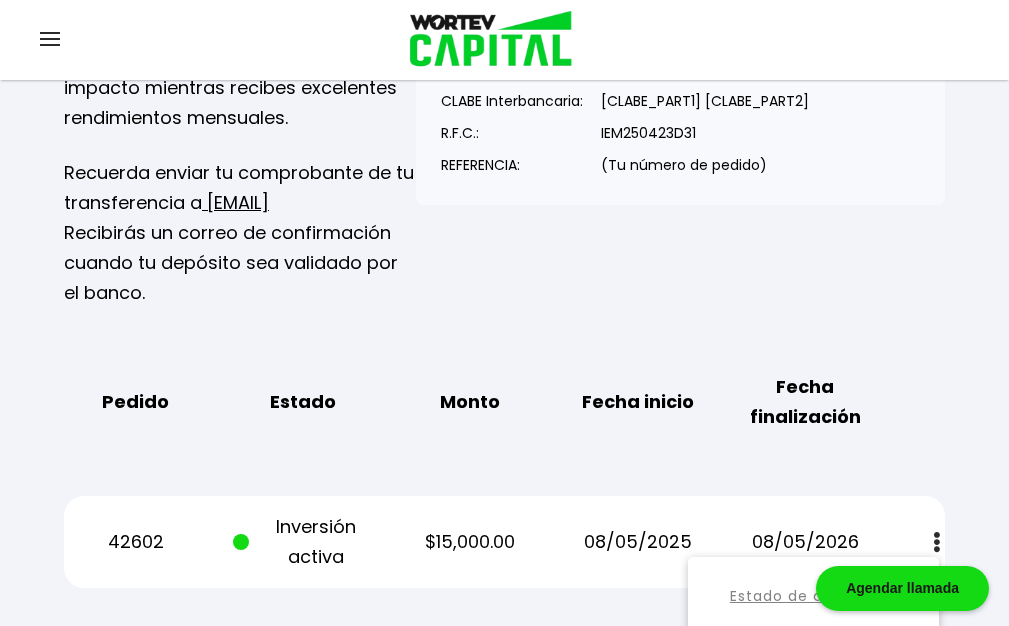 scroll, scrollTop: 700, scrollLeft: 0, axis: vertical 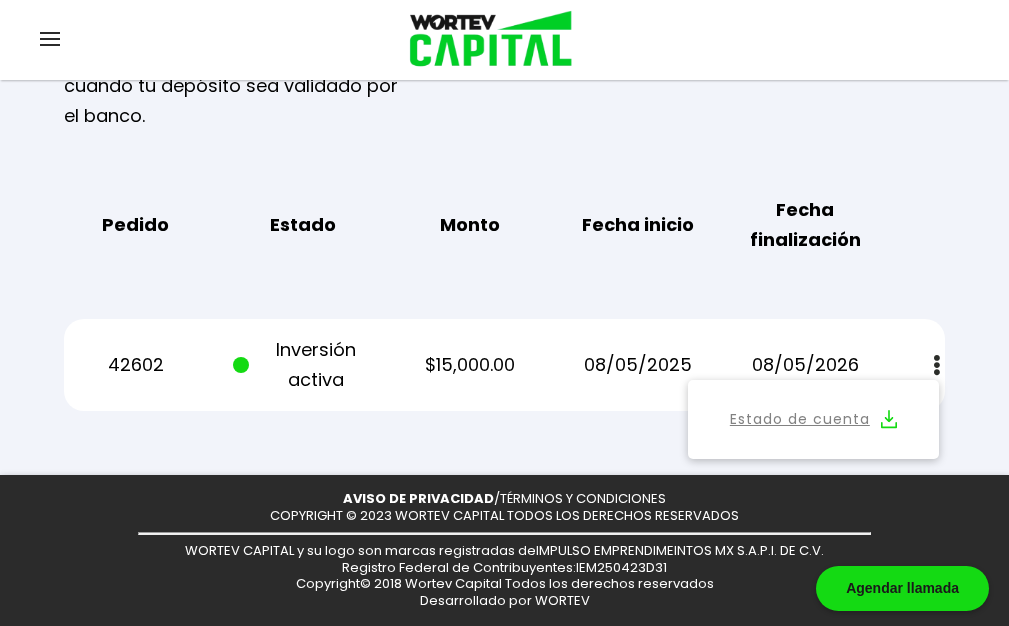 click on "Regresar Mis inversiones Como inversionista activo de WORTEV CAPITAL, apoyas el crecimiento de emprendimientos mexicanos de alto impacto mientras recibes excelentes rendimientos mensuales. Recuerda enviar tu comprobante de tu transferencia a    [EMAIL] Recibirás un correo de confirmación cuando tu depósito sea validado por el banco. Datos bancarios VER MENOS IMPULSO EMPRENDIMEINTOS MX S.A.P.I. DE C.V. Banco:  Número de cuenta:  CLABE Interbancaria:  R.F.C.:  REFERENCIA:  BBVA Bancomer [ACCOUNT_NUMBER] [CLABE_PART1] [CLABE_PART2] [RFC] (Tu número de pedido) Banco:  BBVA Bancomer Número de cuenta:  [ACCOUNT_NUMBER] CLABE Interbancaria:  [CLABE_PART1] [CLABE_PART2] R.F.C.:  [RFC] REFERENCIA:  (Tu número de pedido) Recuerda enviar tu comprobante de tu transferencia a  [EMAIL] Recibirás un correo de confirmación cuando tu depósito sea validado por el banco. Pedido Estado Monto Fecha inicio Fecha finalización 42602 Inversión activa $15,000.00  [DATE] [DATE] Estado de cuenta" at bounding box center (504, 41) 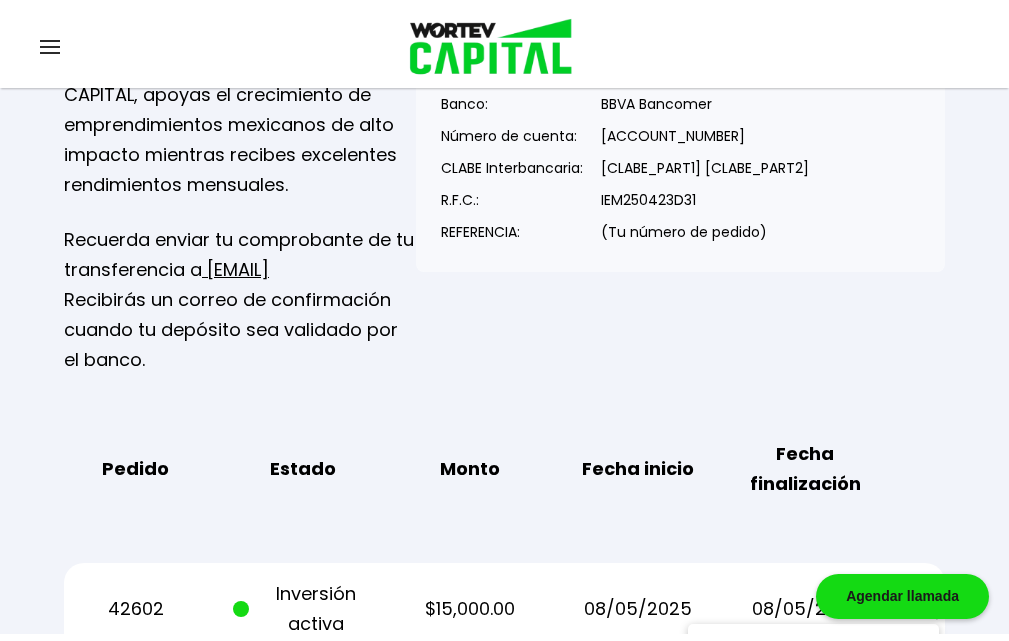 scroll, scrollTop: 0, scrollLeft: 0, axis: both 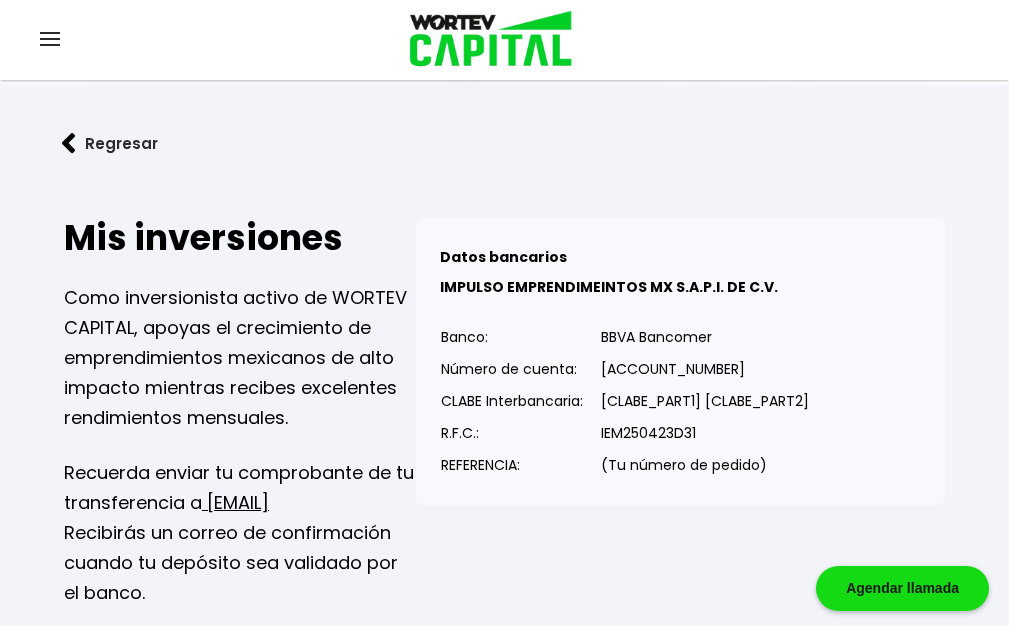 click on "[FIRST] [MIDDLE] [LAST]" at bounding box center (0, 0) 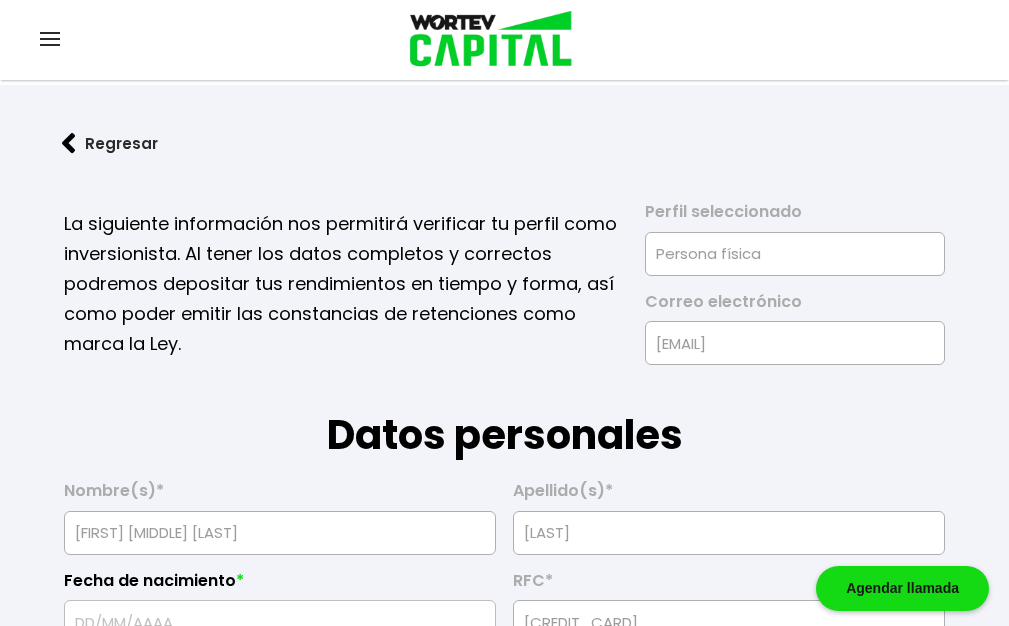 type on "[DATE]" 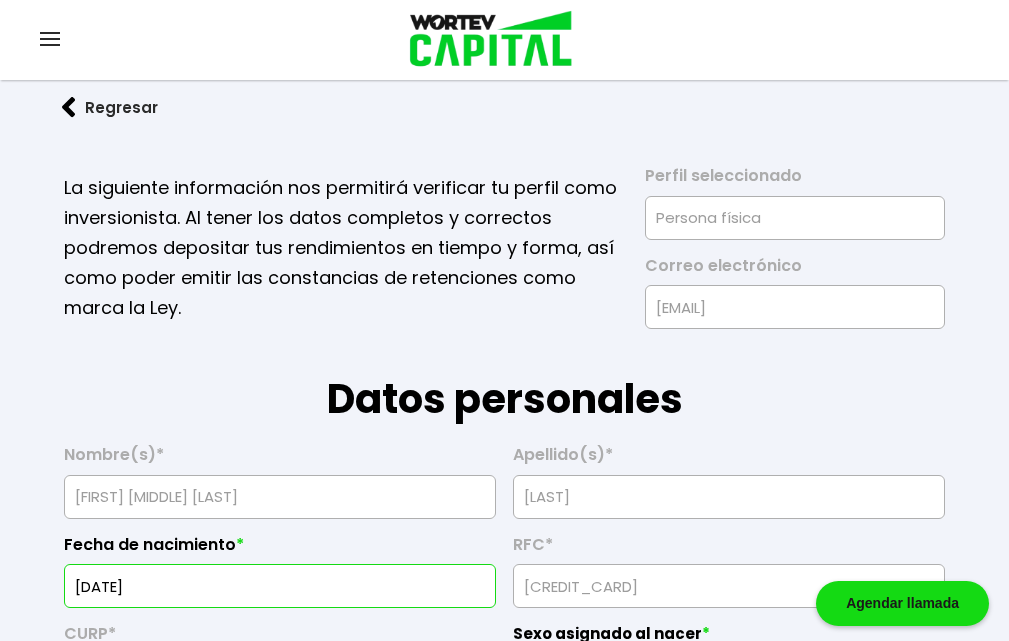 scroll, scrollTop: 0, scrollLeft: 0, axis: both 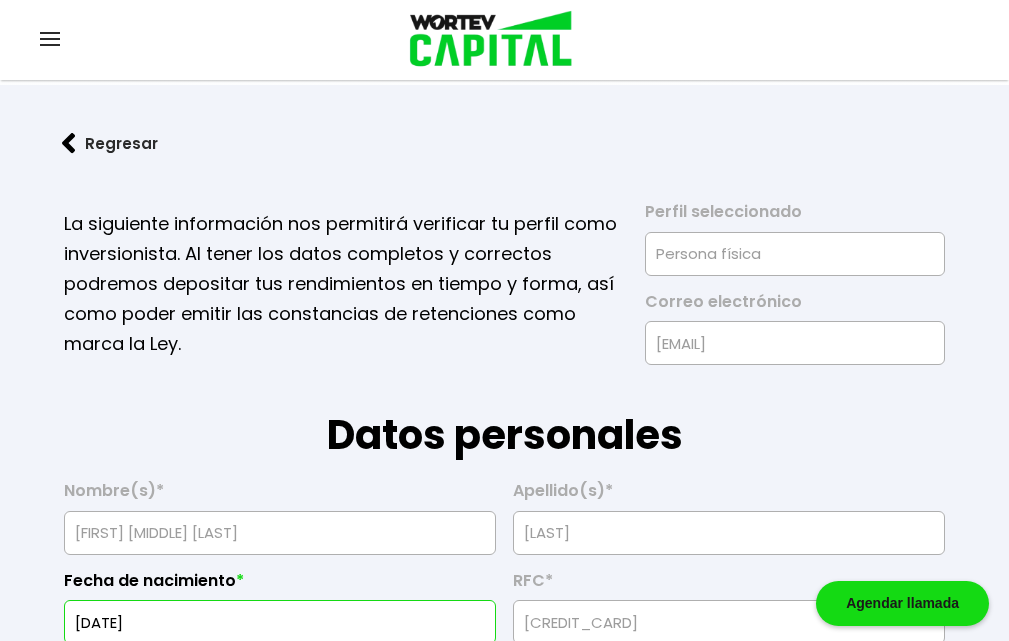 click on "Invertir" at bounding box center [0, 0] 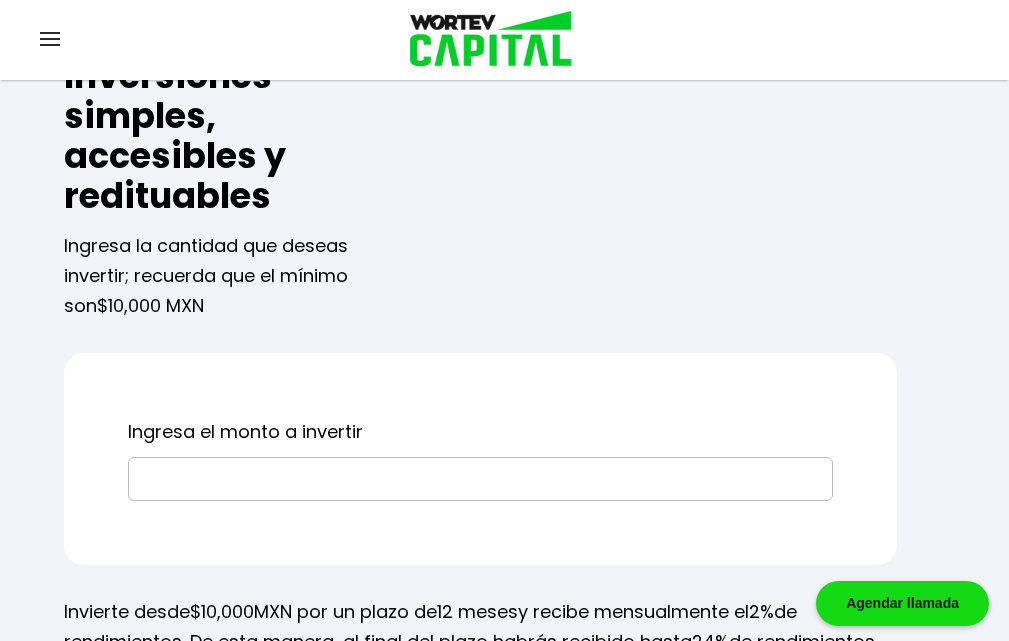 scroll, scrollTop: 0, scrollLeft: 0, axis: both 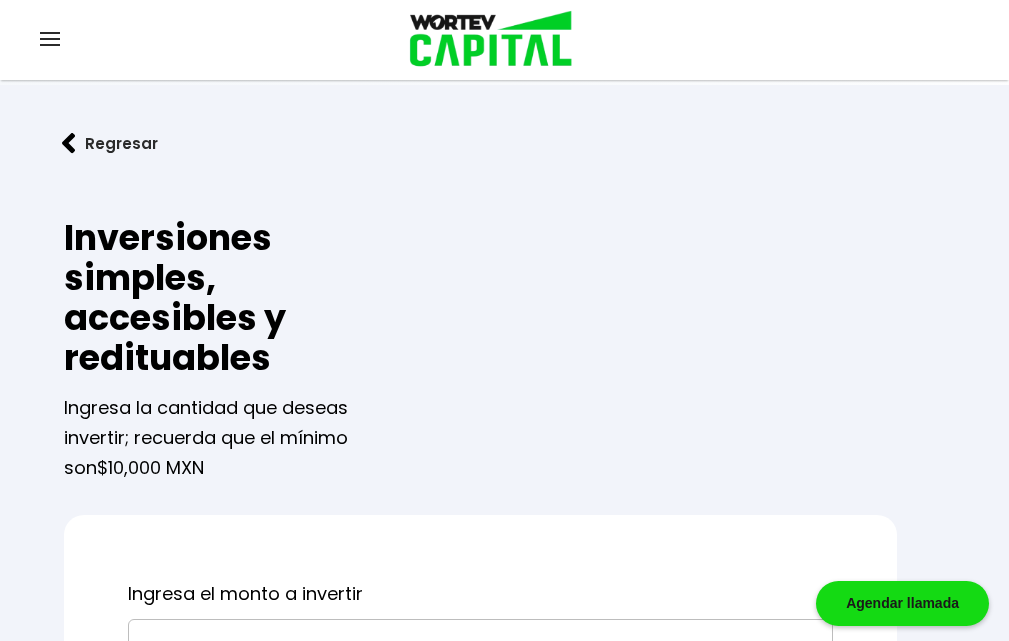 click at bounding box center (898, 40) 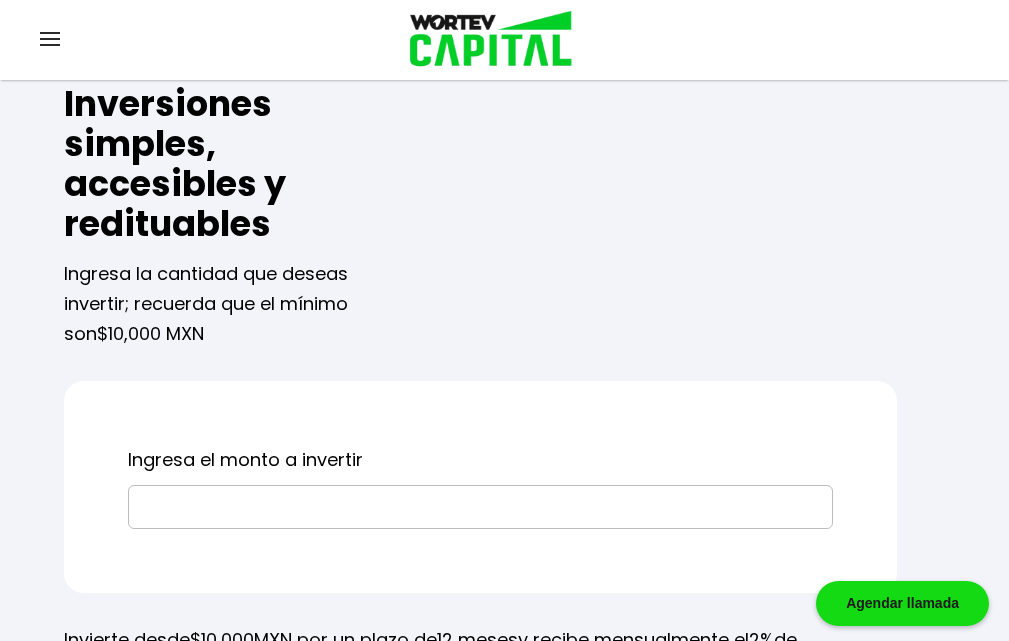 scroll, scrollTop: 0, scrollLeft: 0, axis: both 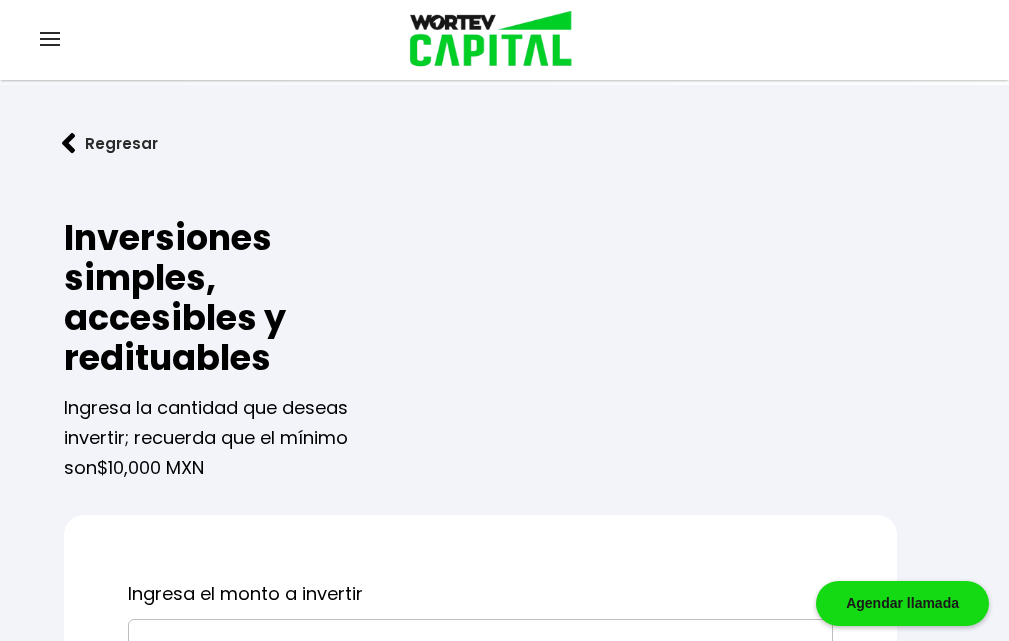 click on "[FIRST] [MIDDLE] [LAST]" at bounding box center [0, 0] 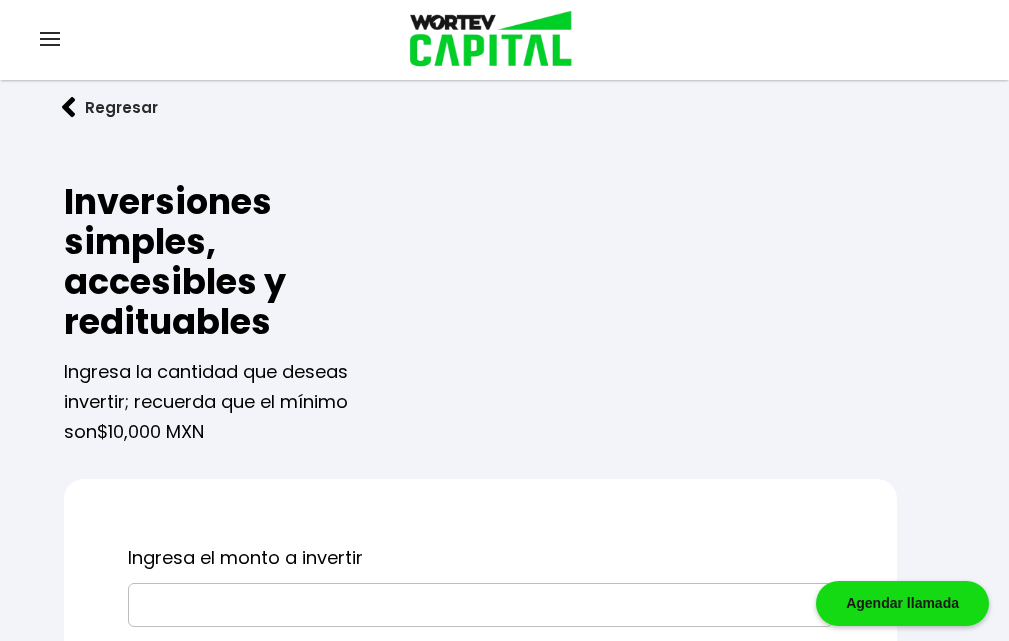 scroll, scrollTop: 0, scrollLeft: 0, axis: both 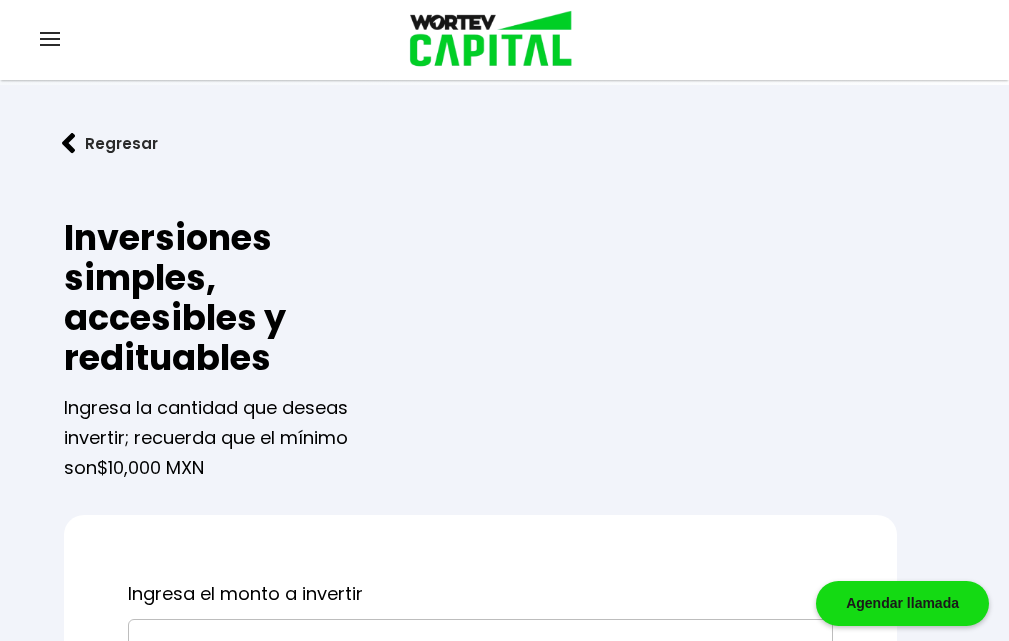 click on "Inversiones simples, accesibles y redituables Ingresa la cantidad que deseas invertir; recuerda que el mínimo son   $10,000 MXN Ingresa el monto a invertir Invierte desde  $10,000  MXN por un plazo de  12 meses  y recibe mensualmente el  2%  de rendimientos. De esta manera, al final del plazo habrás recibido hasta  24%  de rendimientos por tu inversión. 1   Coloca la cantidad que vas a invertir. 2   Lee, revisa y firma el contrato, así como los términos y condiciones. 3   Recibe en tu correo electrónico los datos bancarios para realizar la transferencia, así como tu número de pedido, el cual debes utilizar como concepto o número de referencia al realizar el SPEI. 4   Realiza tu depósito y envía el comprobante a [EMAIL] 5   Recibe en tu correo electrónico la confirmación de tu depósito. En este momento, tu dinero comenzará a generar rendimientos. Coloca la cantidad que vas a invertir. Lee, revisa y acepta el contrato, así como los términos y condiciones.   [EMAIL]" at bounding box center (504, 842) 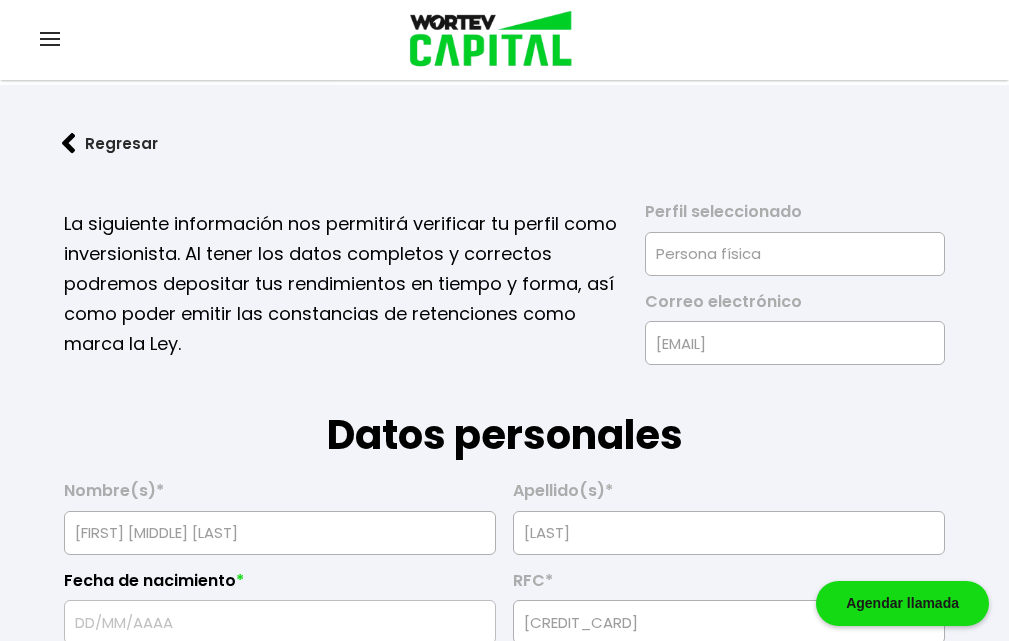 type on "[DATE]" 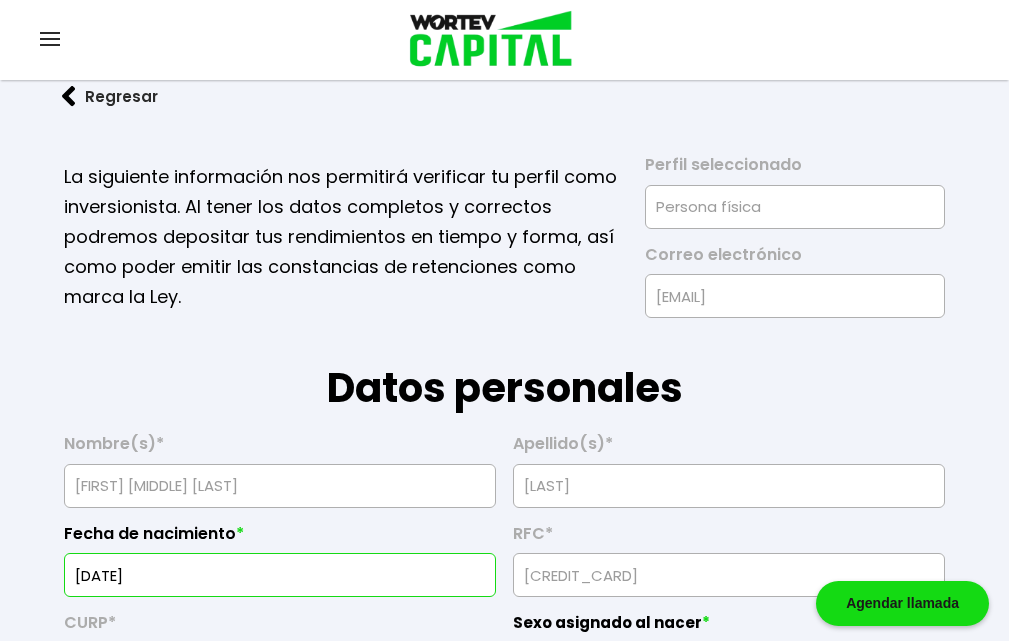 scroll, scrollTop: 0, scrollLeft: 0, axis: both 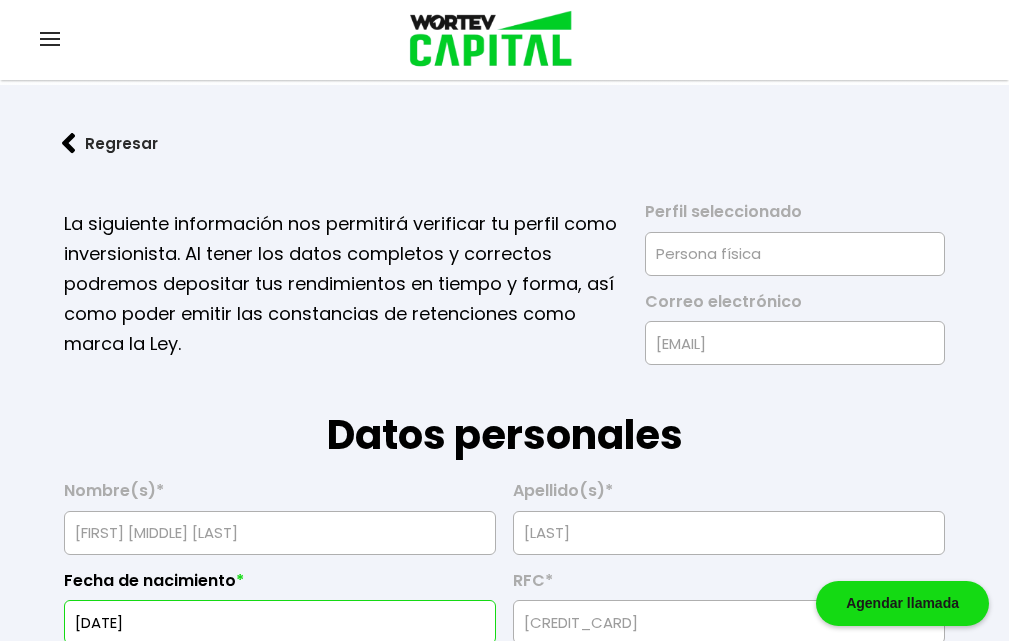 click on "Mis datos bancarios" at bounding box center (0, 0) 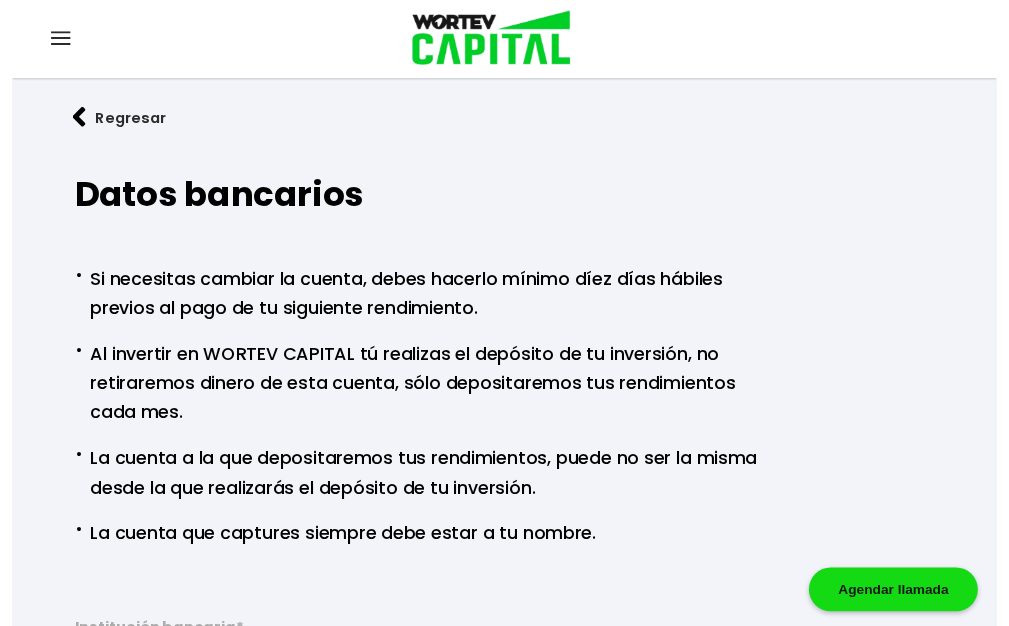 scroll, scrollTop: 0, scrollLeft: 0, axis: both 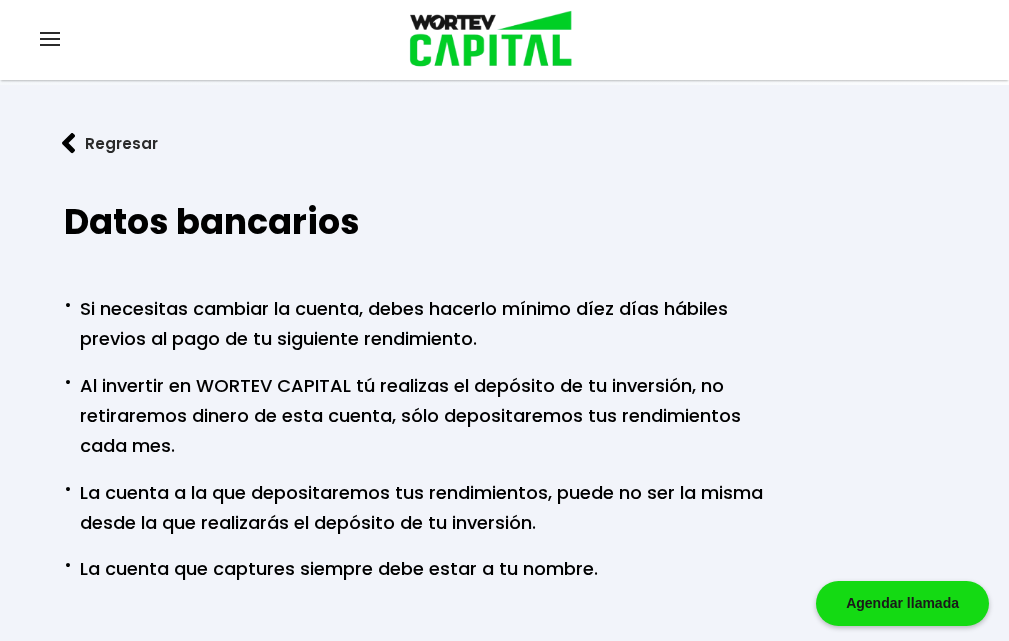 click on "[FIRST] [MIDDLE] [LAST]" at bounding box center (0, 0) 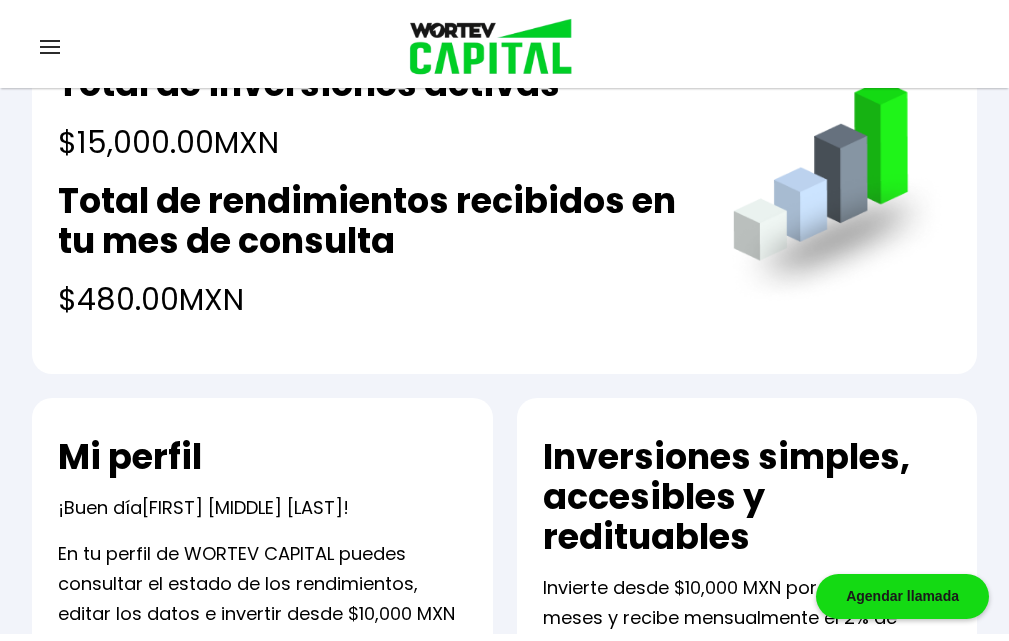 scroll, scrollTop: 0, scrollLeft: 0, axis: both 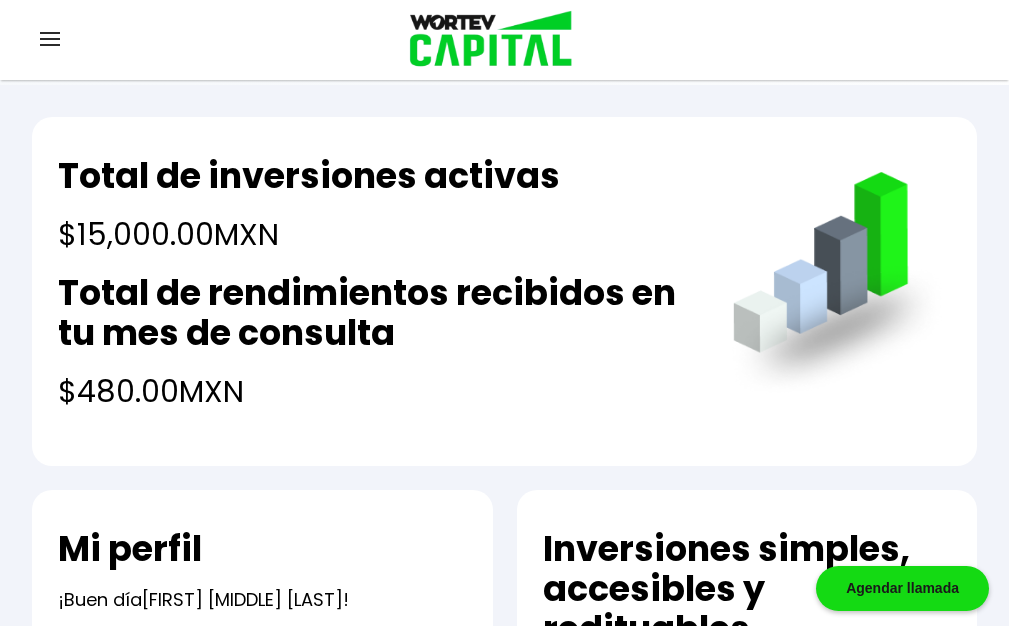 click on "Cerrar sesión" at bounding box center [934, 140] 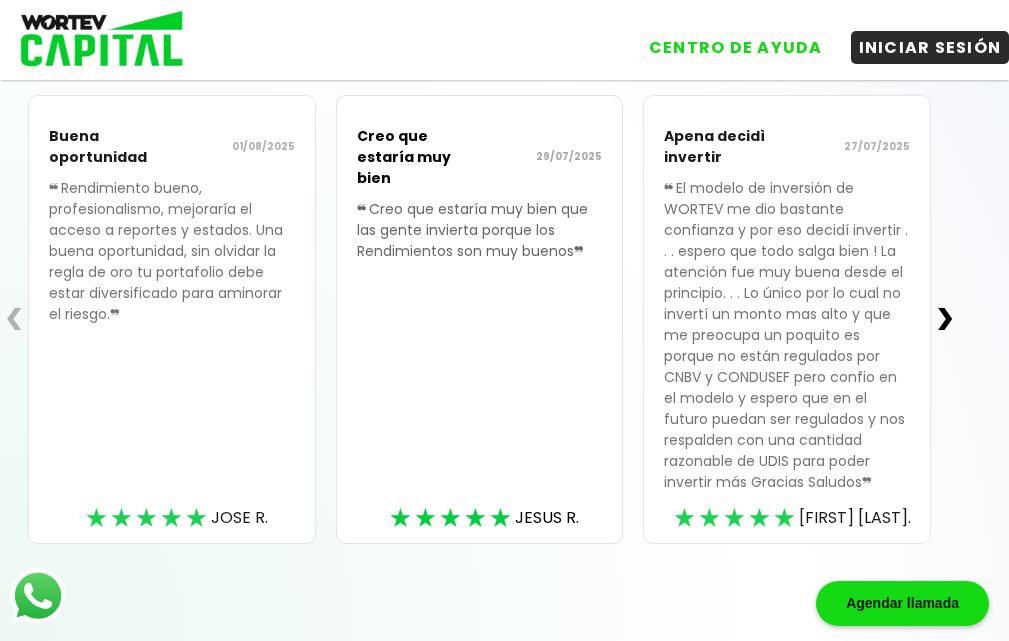 scroll, scrollTop: 586, scrollLeft: 0, axis: vertical 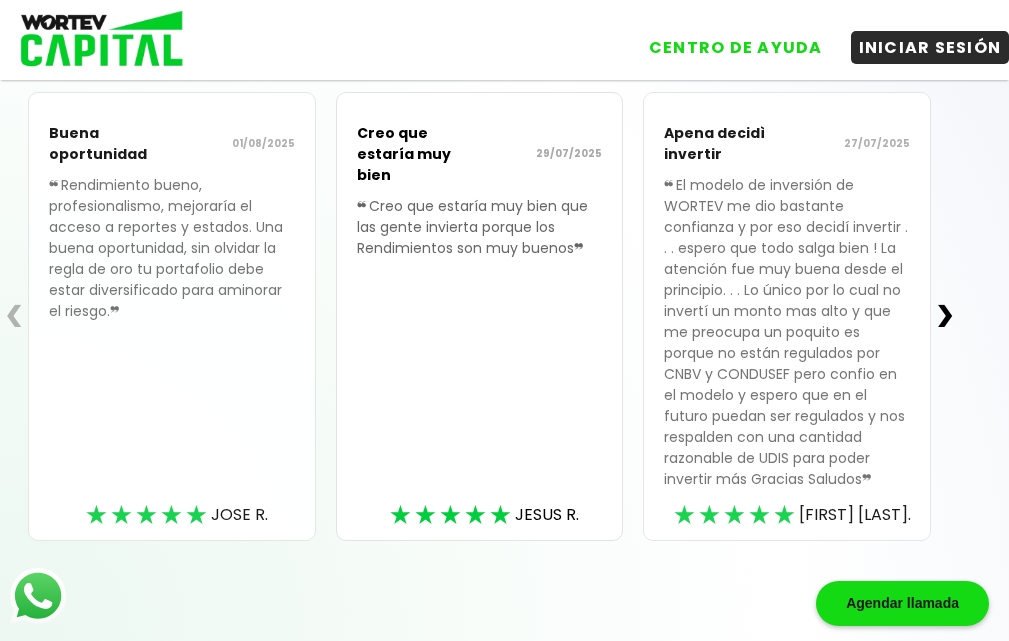 click on "❯" at bounding box center (945, 316) 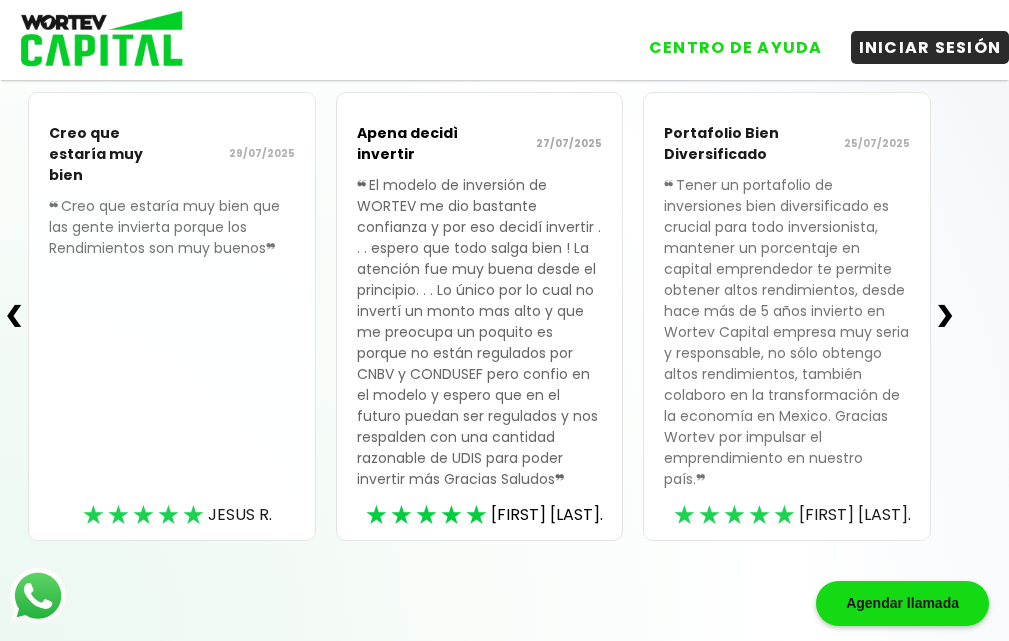 click on "❯" at bounding box center [945, 316] 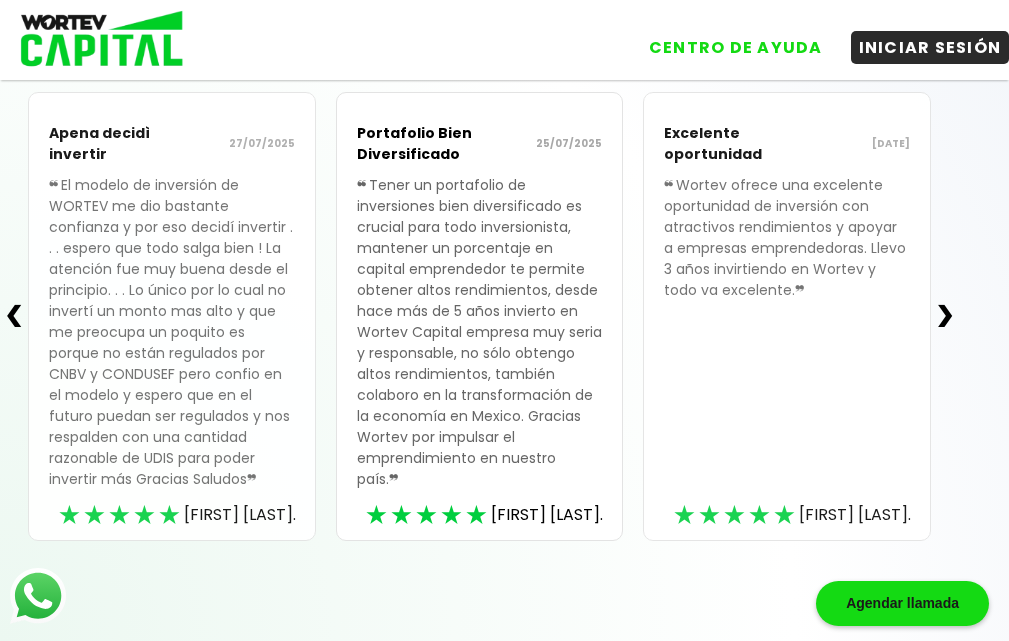 click on "❯" at bounding box center (945, 316) 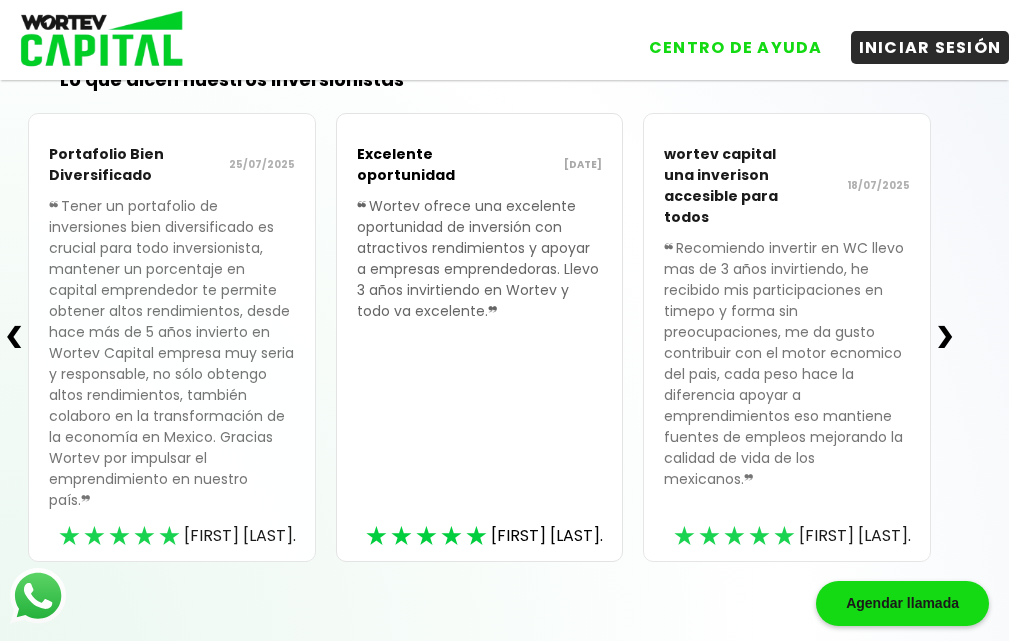 click on "❯" at bounding box center [945, 337] 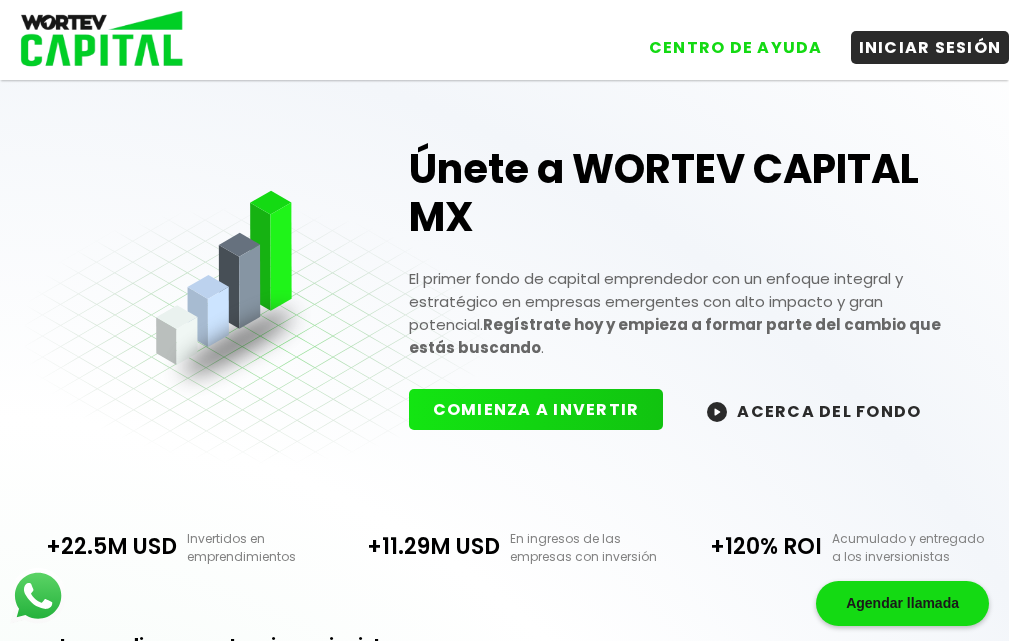 scroll, scrollTop: 500, scrollLeft: 0, axis: vertical 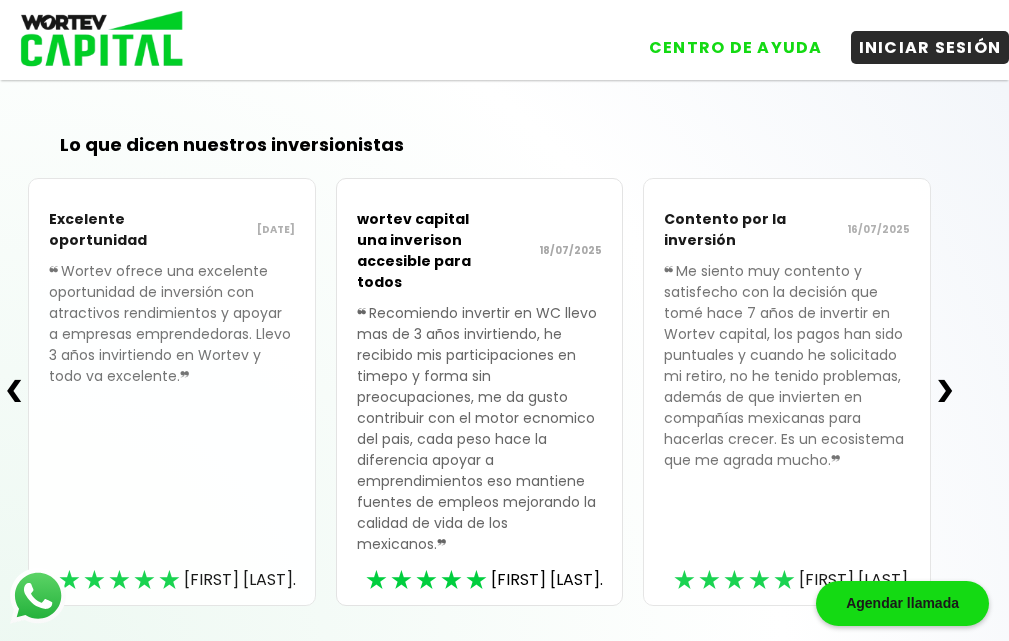 click on "❯" at bounding box center [945, 391] 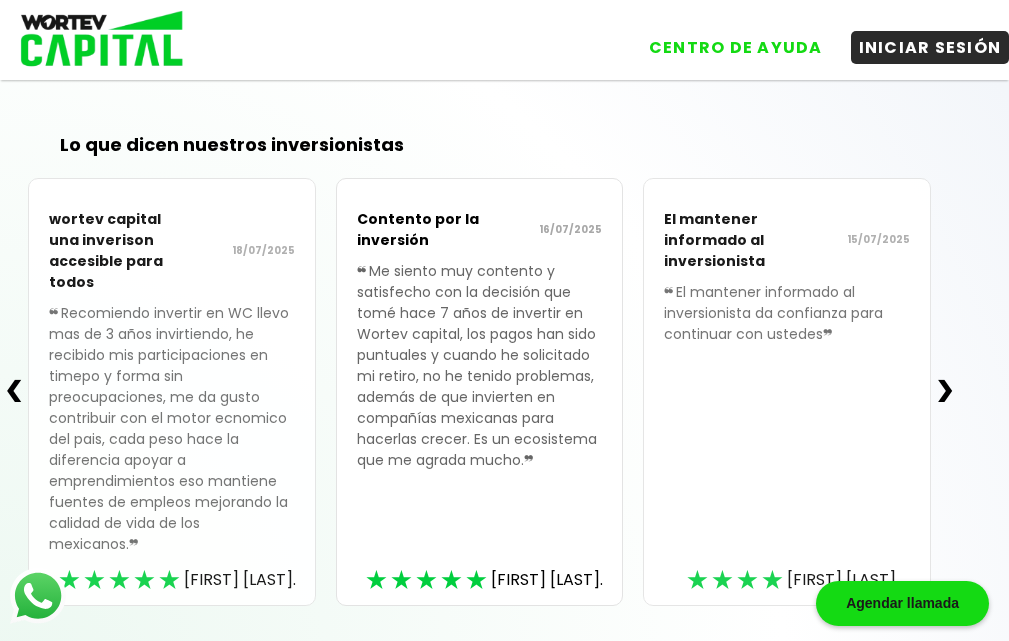 click on "❯" at bounding box center (945, 391) 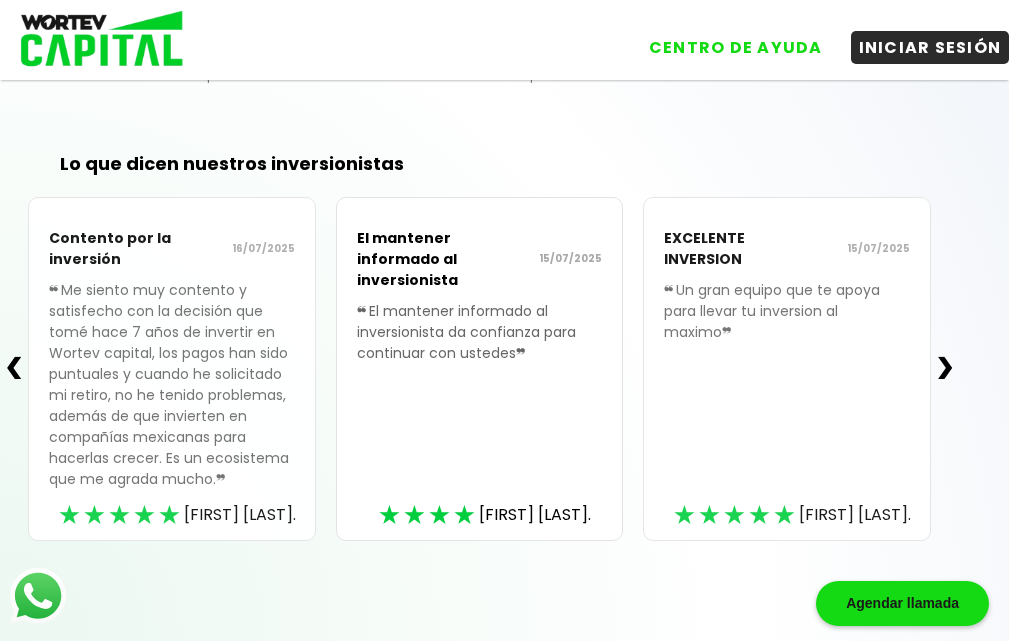scroll, scrollTop: 481, scrollLeft: 0, axis: vertical 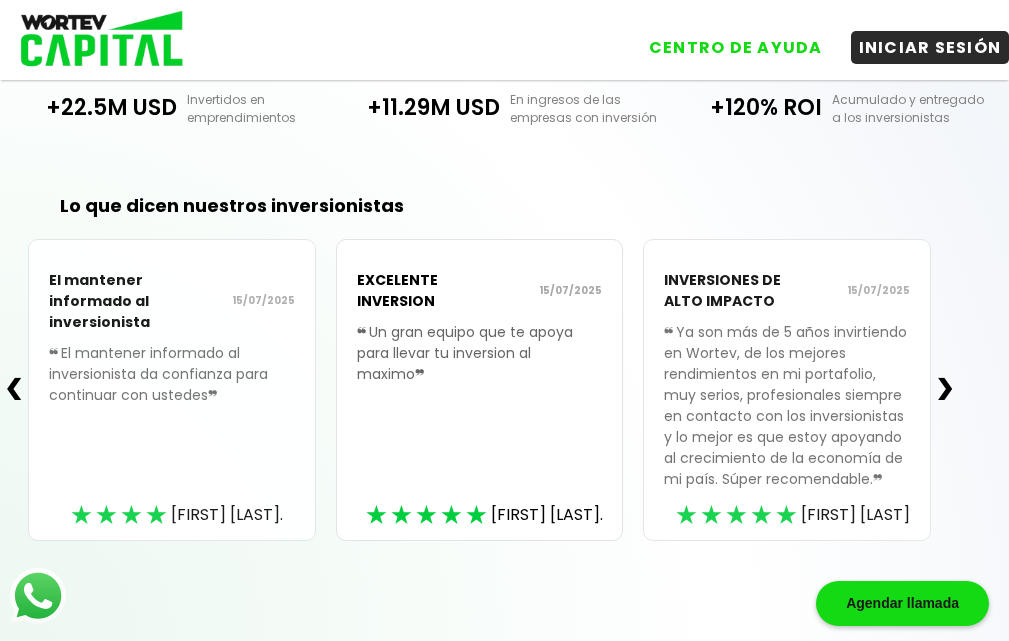click on "❯" at bounding box center [945, 389] 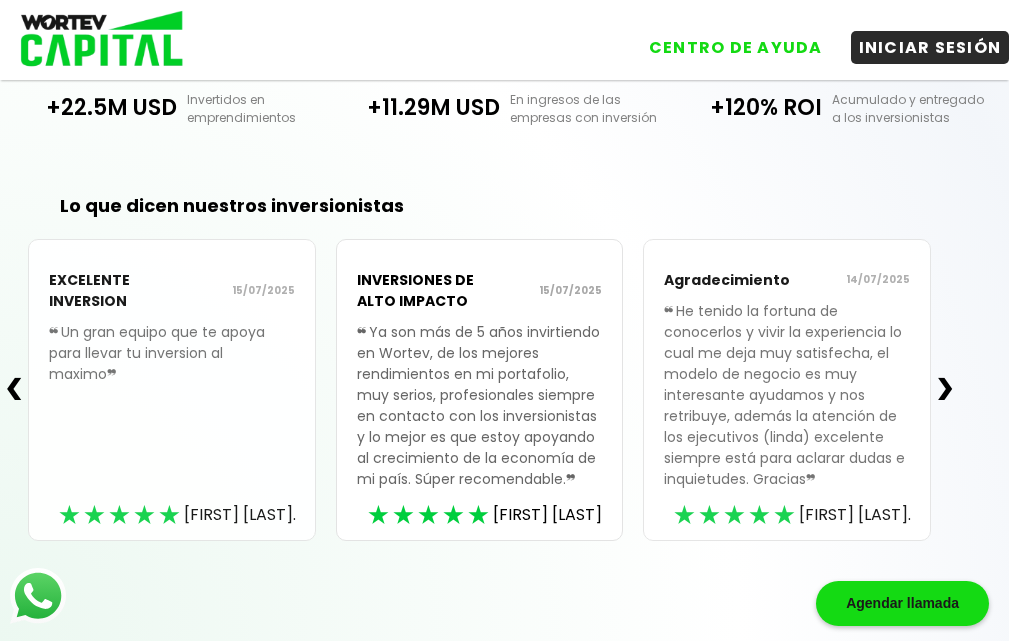 click on "❯" at bounding box center (945, 389) 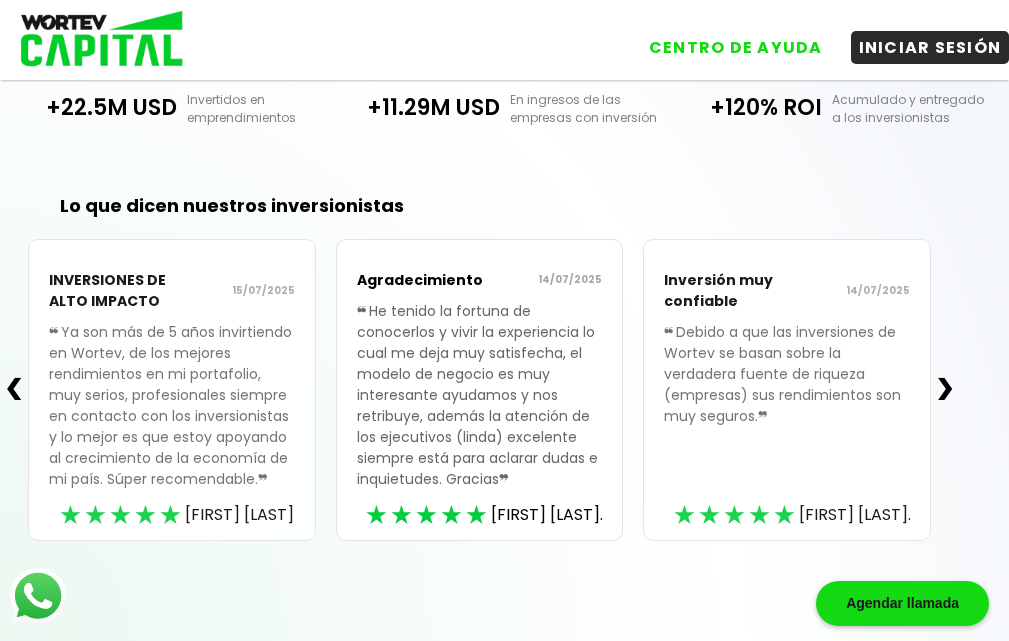 click on "❯" at bounding box center [945, 389] 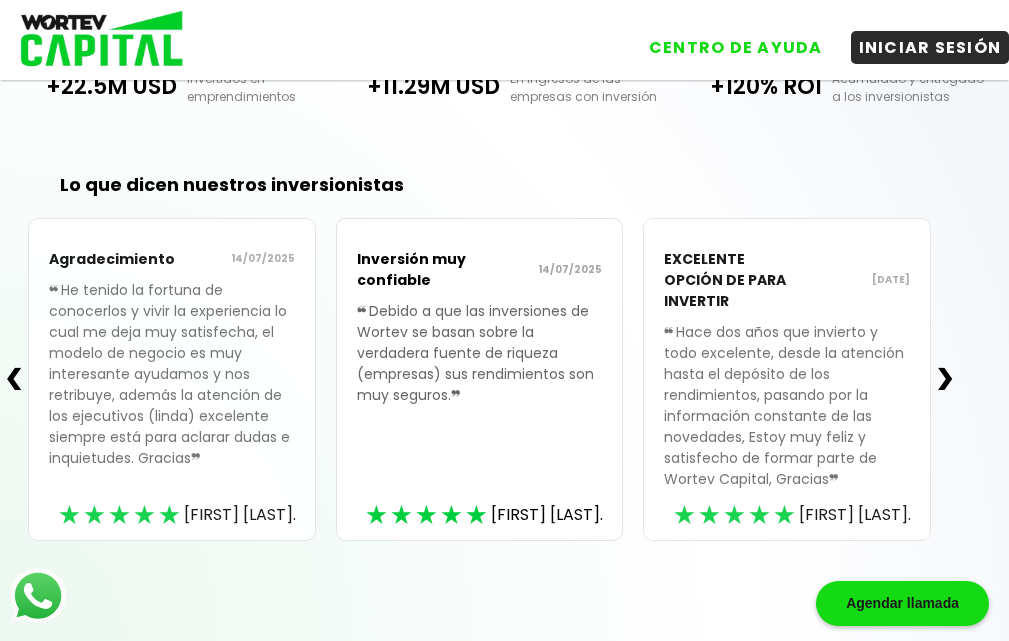 click on "❯" at bounding box center (945, 379) 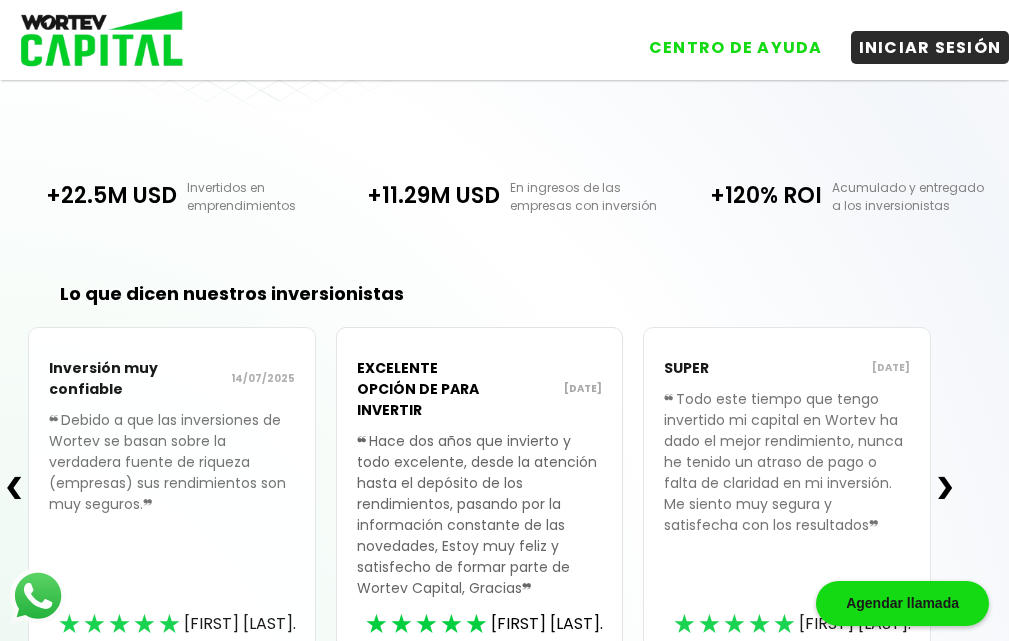 scroll, scrollTop: 0, scrollLeft: 0, axis: both 